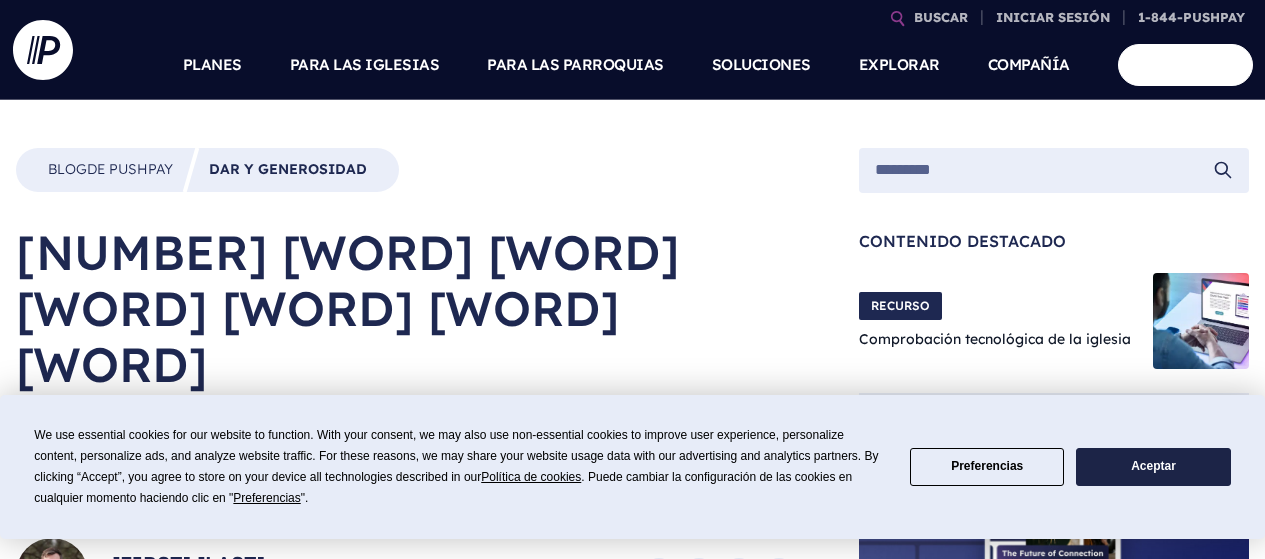 scroll, scrollTop: 0, scrollLeft: 0, axis: both 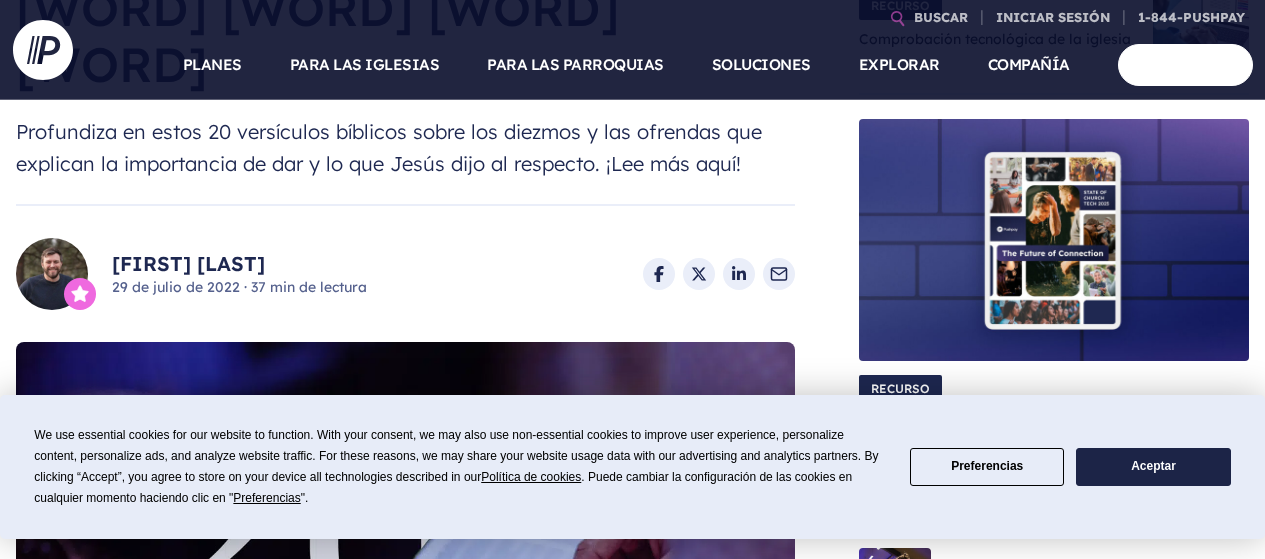 click on "Aceptar" at bounding box center [1153, 466] 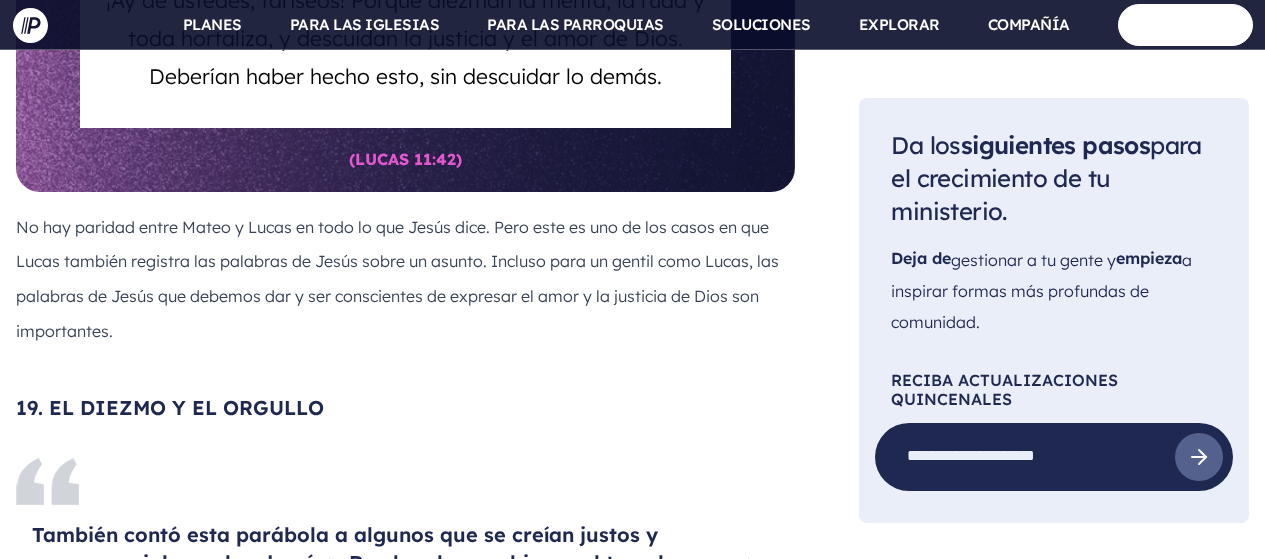 scroll, scrollTop: 16600, scrollLeft: 0, axis: vertical 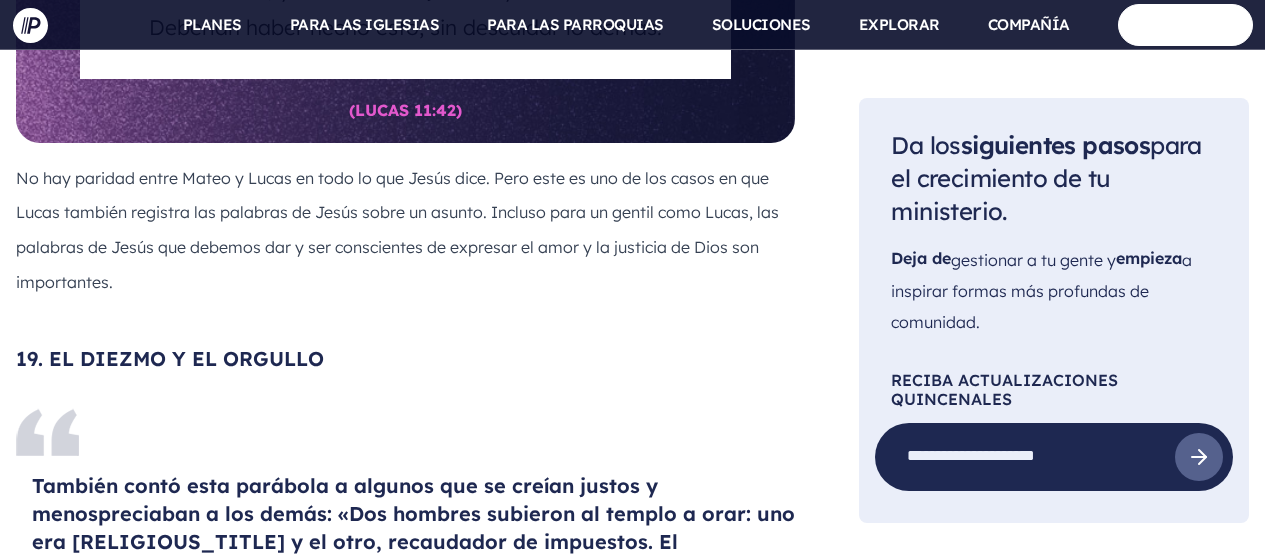 click 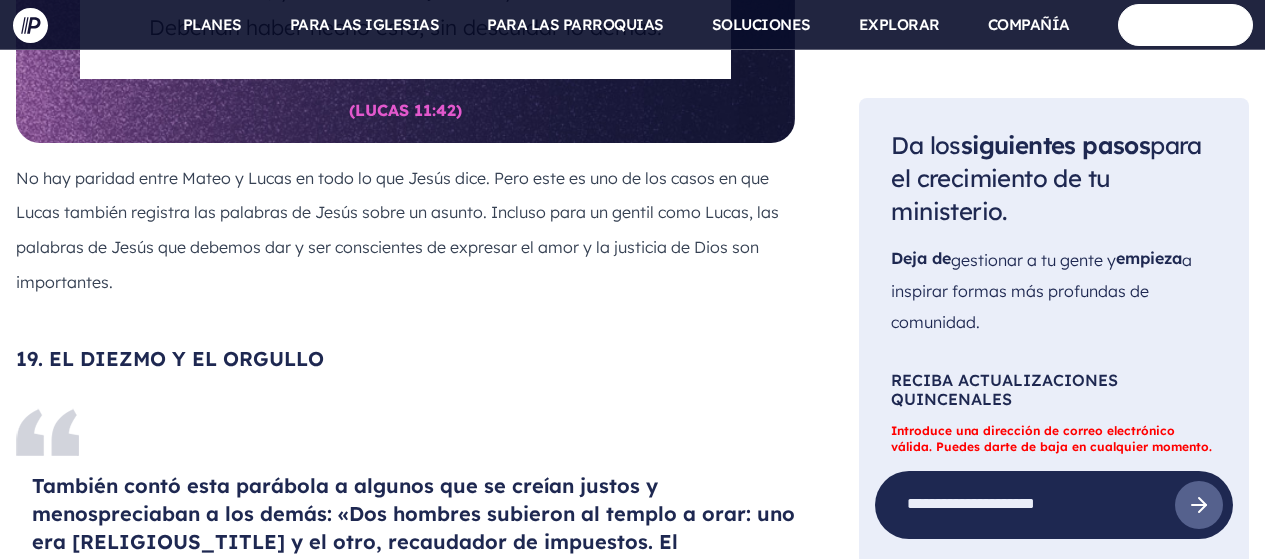 click at bounding box center (1025, 504) 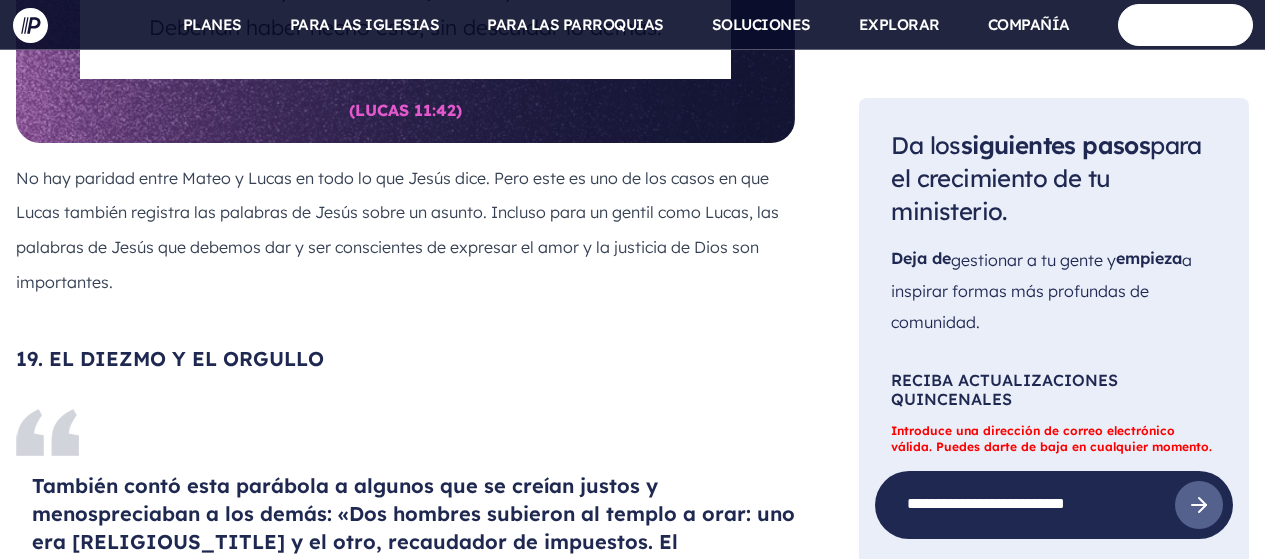 scroll, scrollTop: 0, scrollLeft: 1, axis: horizontal 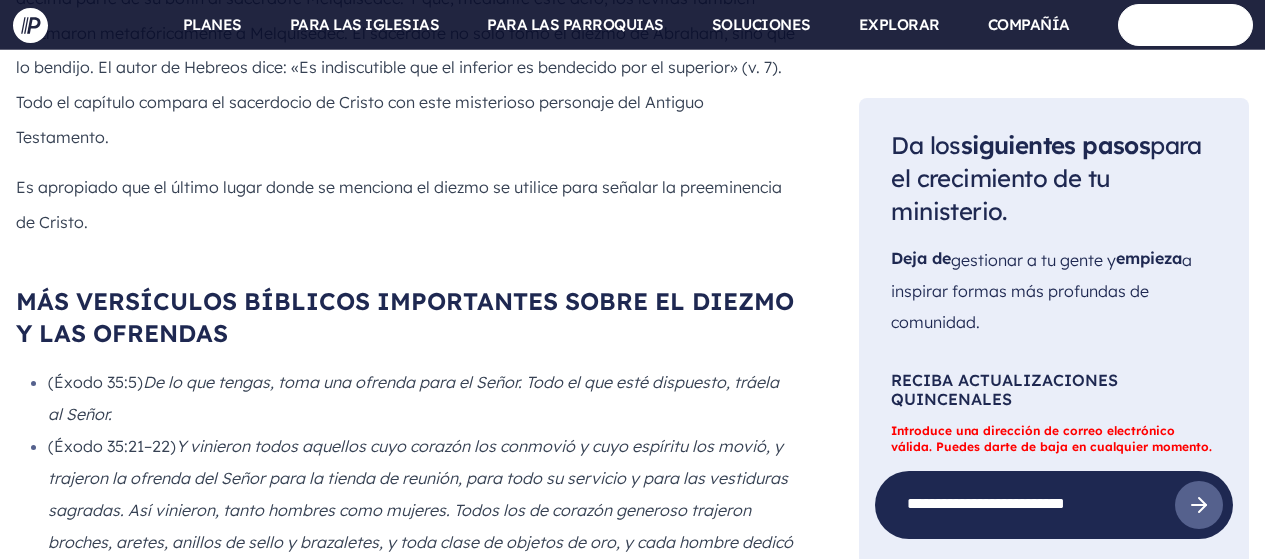 type on "**********" 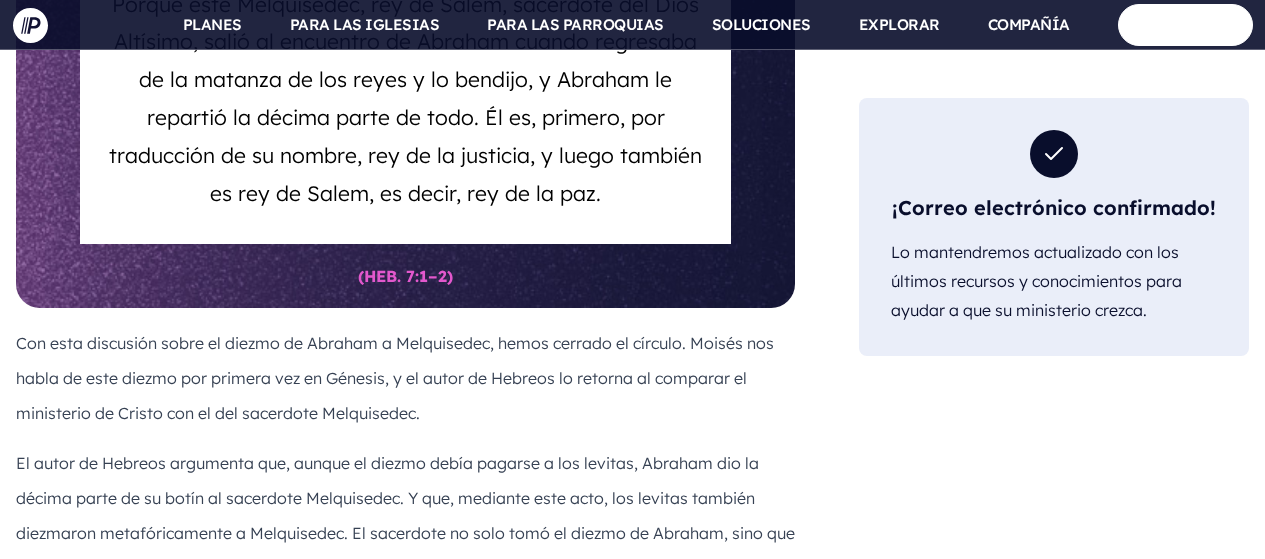scroll, scrollTop: 17500, scrollLeft: 0, axis: vertical 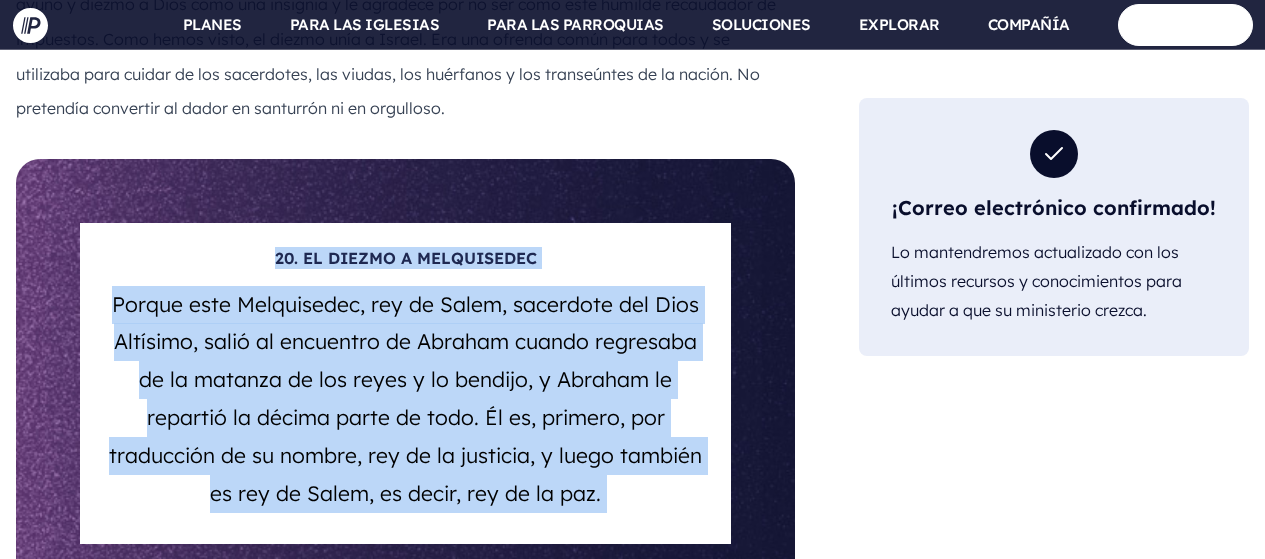 drag, startPoint x: 276, startPoint y: 168, endPoint x: 506, endPoint y: 492, distance: 397.33612 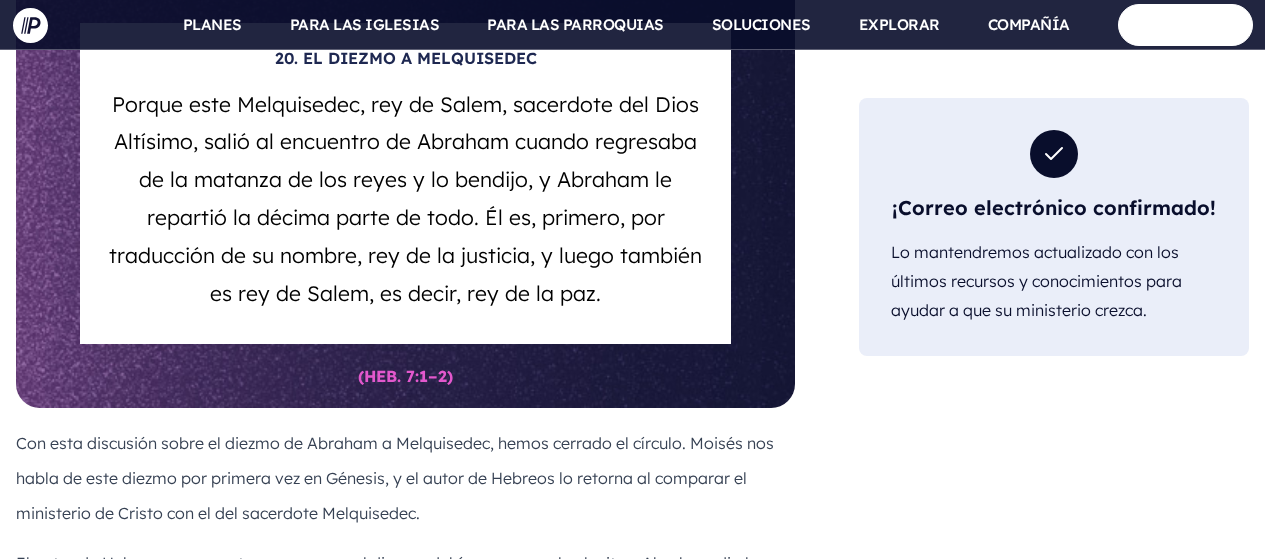 scroll, scrollTop: 17800, scrollLeft: 0, axis: vertical 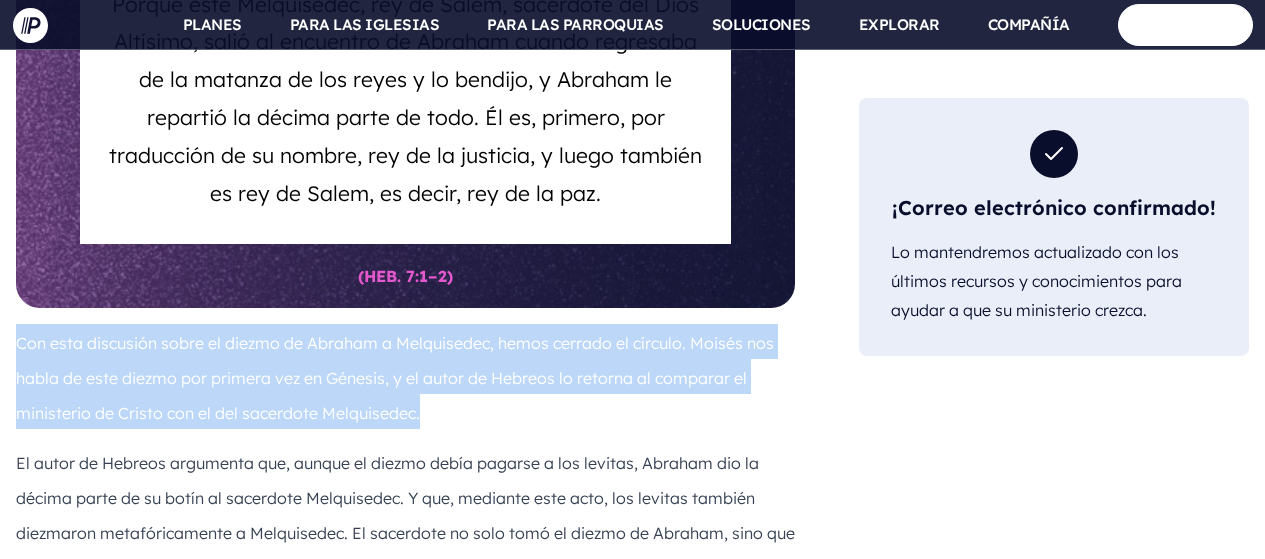 drag, startPoint x: 21, startPoint y: 251, endPoint x: 419, endPoint y: 321, distance: 404.1089 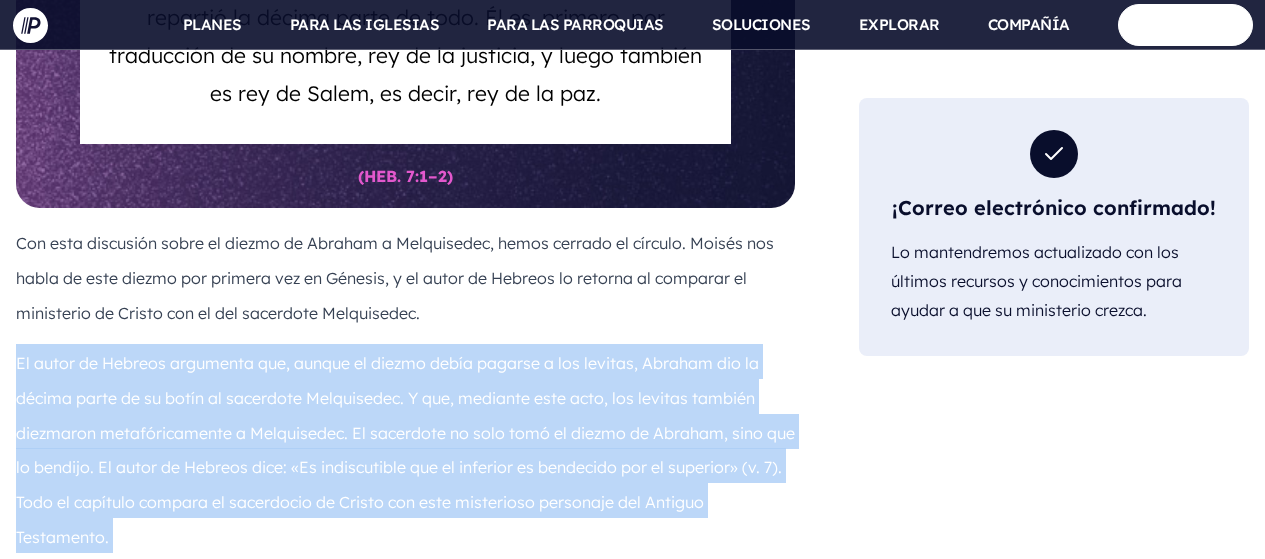 drag, startPoint x: 16, startPoint y: 264, endPoint x: 93, endPoint y: 514, distance: 261.5894 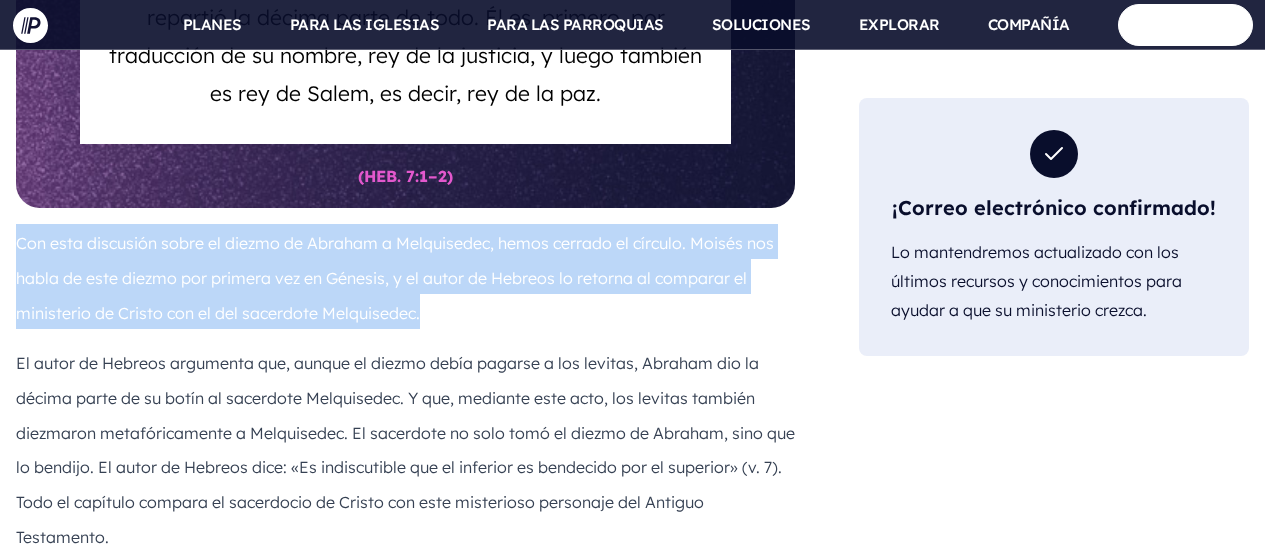 drag, startPoint x: 19, startPoint y: 145, endPoint x: 421, endPoint y: 223, distance: 409.49725 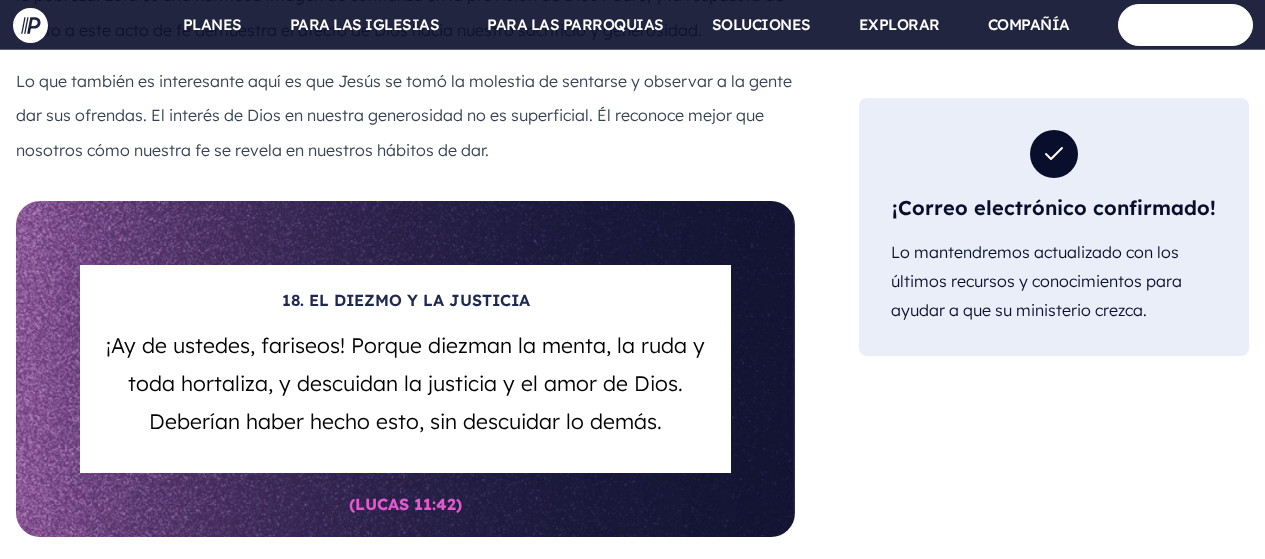 scroll, scrollTop: 16200, scrollLeft: 0, axis: vertical 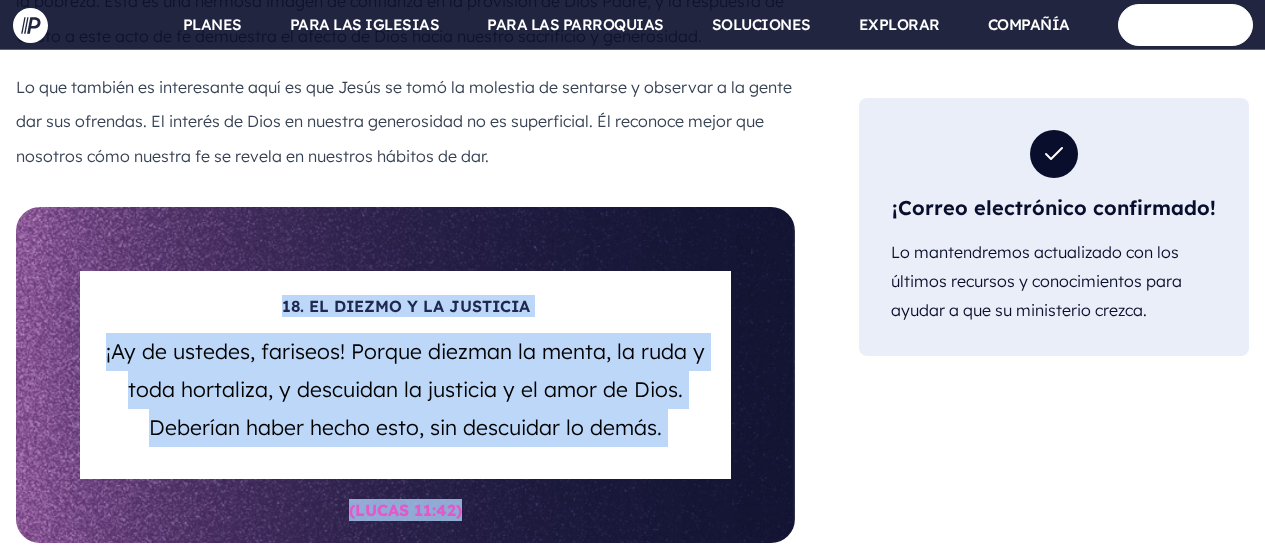 drag, startPoint x: 285, startPoint y: 216, endPoint x: 523, endPoint y: 421, distance: 314.1162 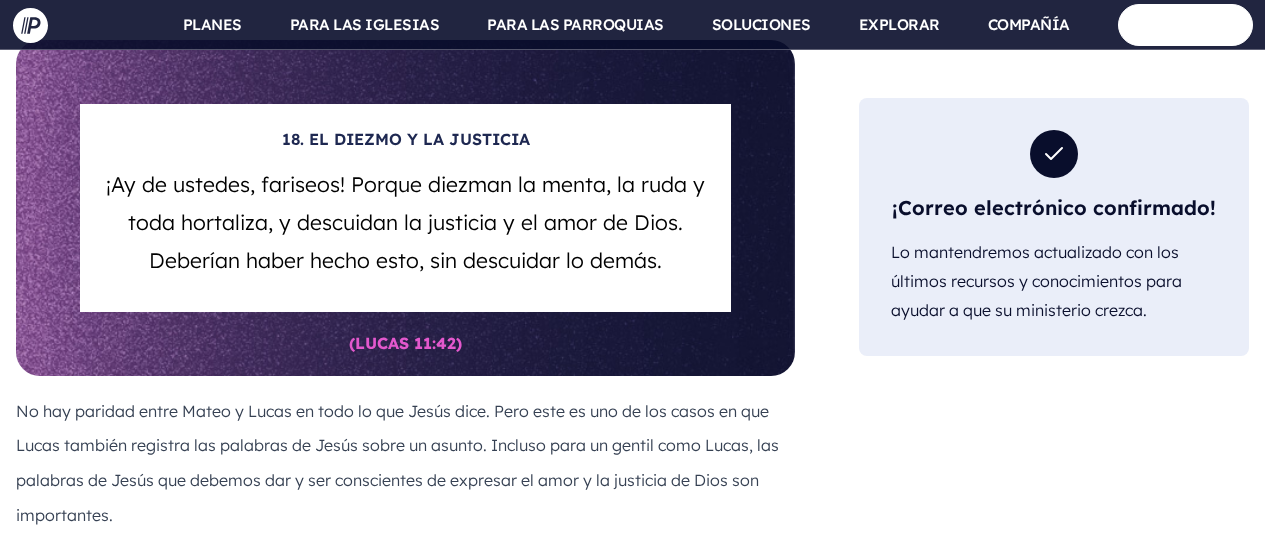 scroll, scrollTop: 16400, scrollLeft: 0, axis: vertical 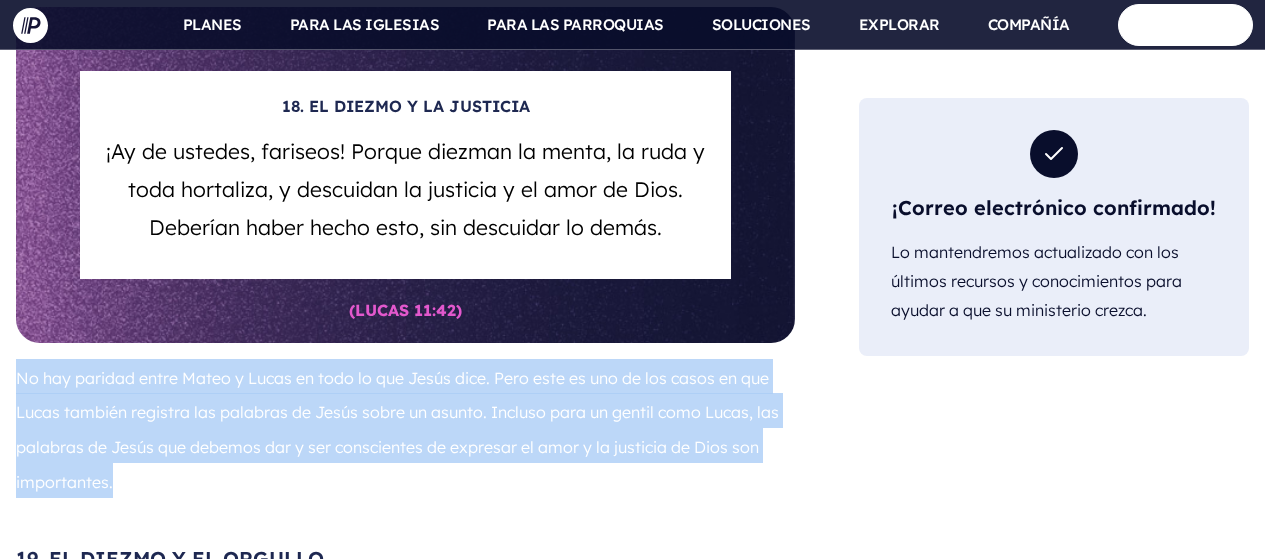 drag, startPoint x: 18, startPoint y: 284, endPoint x: 95, endPoint y: 388, distance: 129.40247 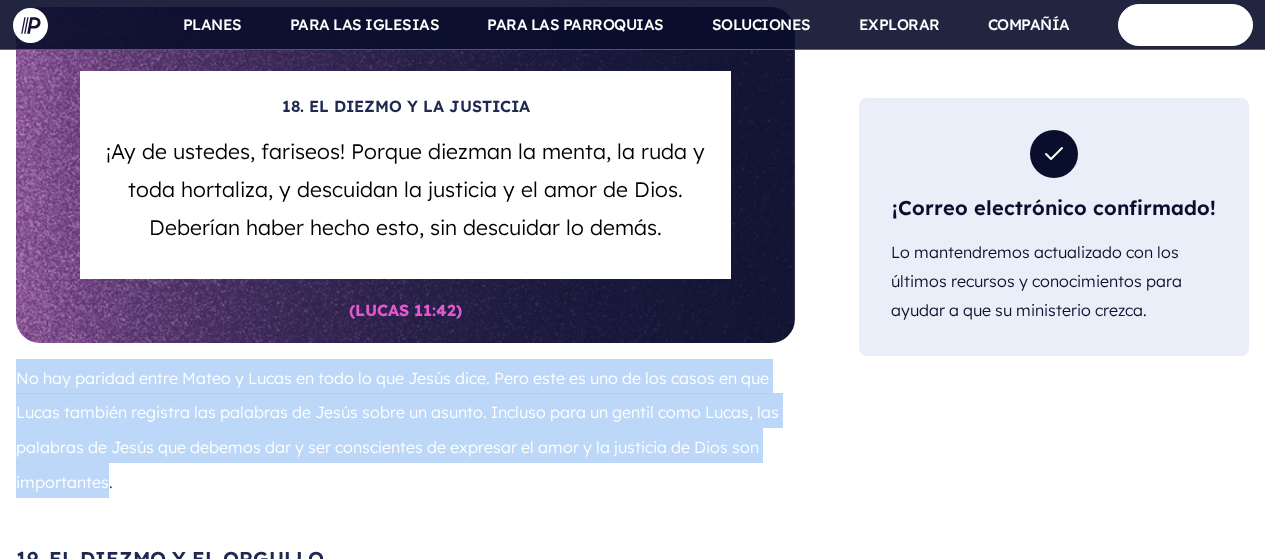 copy on "No hay paridad entre Mateo y Lucas en todo lo que Jesús dice. Pero este es uno de los casos en que Lucas también registra las palabras de Jesús sobre un asunto. Incluso para un gentil como Lucas, las palabras de Jesús que debemos dar y ser conscientes de expresar el amor y la justicia de Dios son importantes" 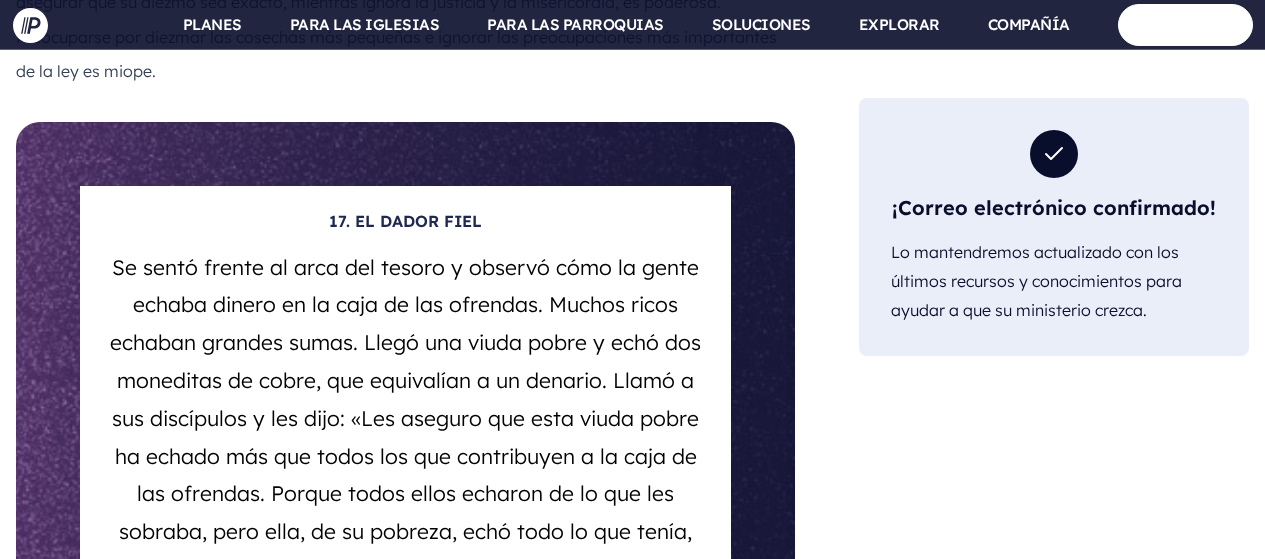 scroll, scrollTop: 15400, scrollLeft: 0, axis: vertical 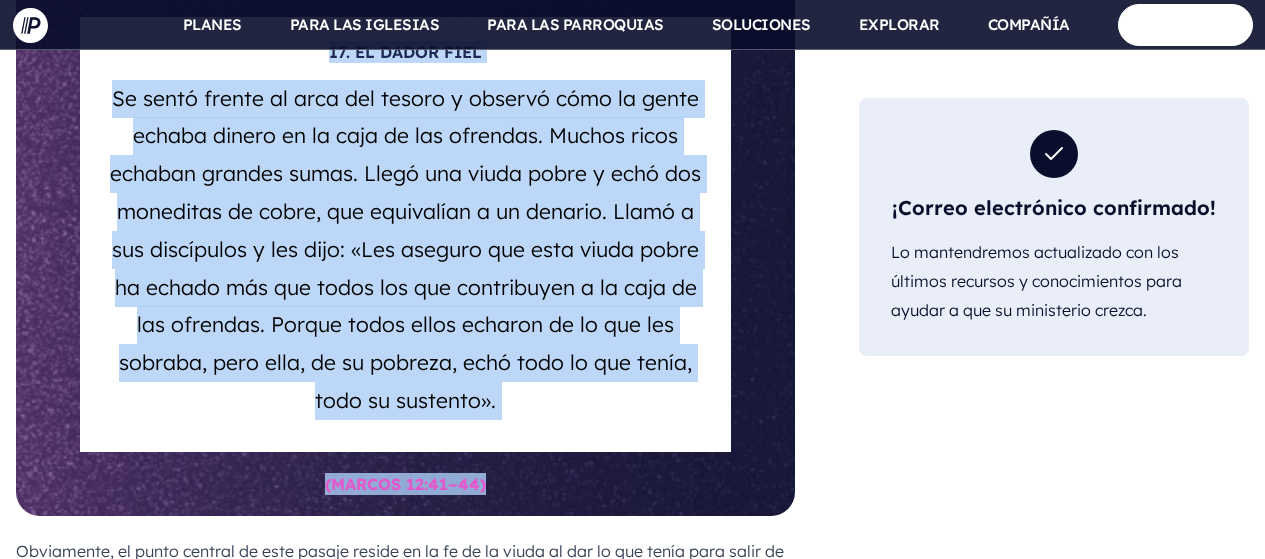 drag, startPoint x: 330, startPoint y: 174, endPoint x: 492, endPoint y: 392, distance: 271.60266 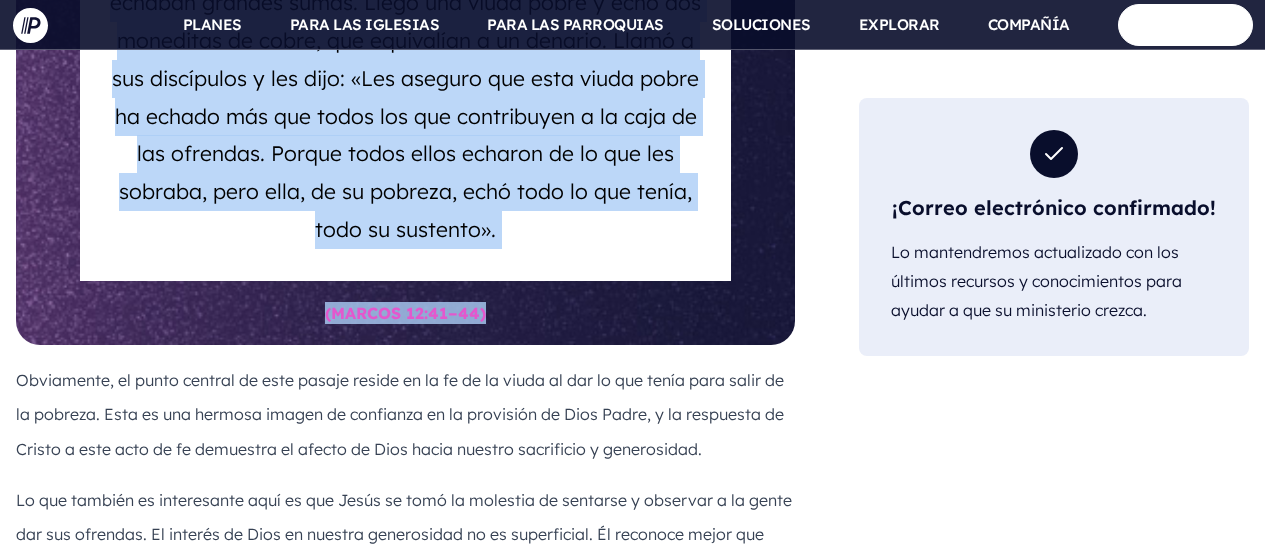 scroll, scrollTop: 15816, scrollLeft: 0, axis: vertical 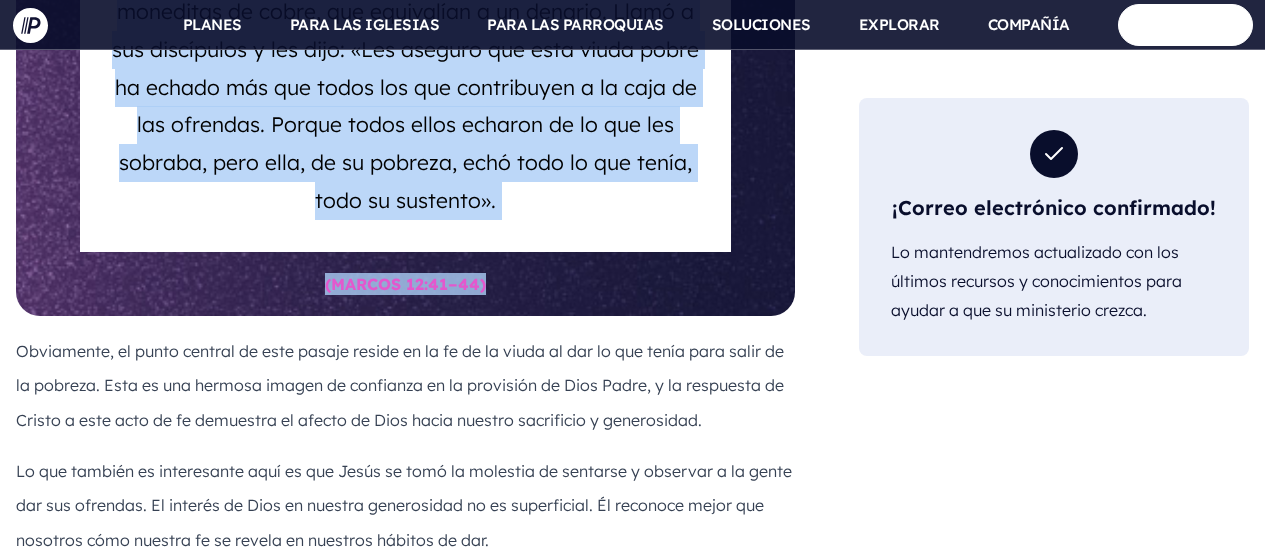 drag, startPoint x: 383, startPoint y: 77, endPoint x: 371, endPoint y: 154, distance: 77.92946 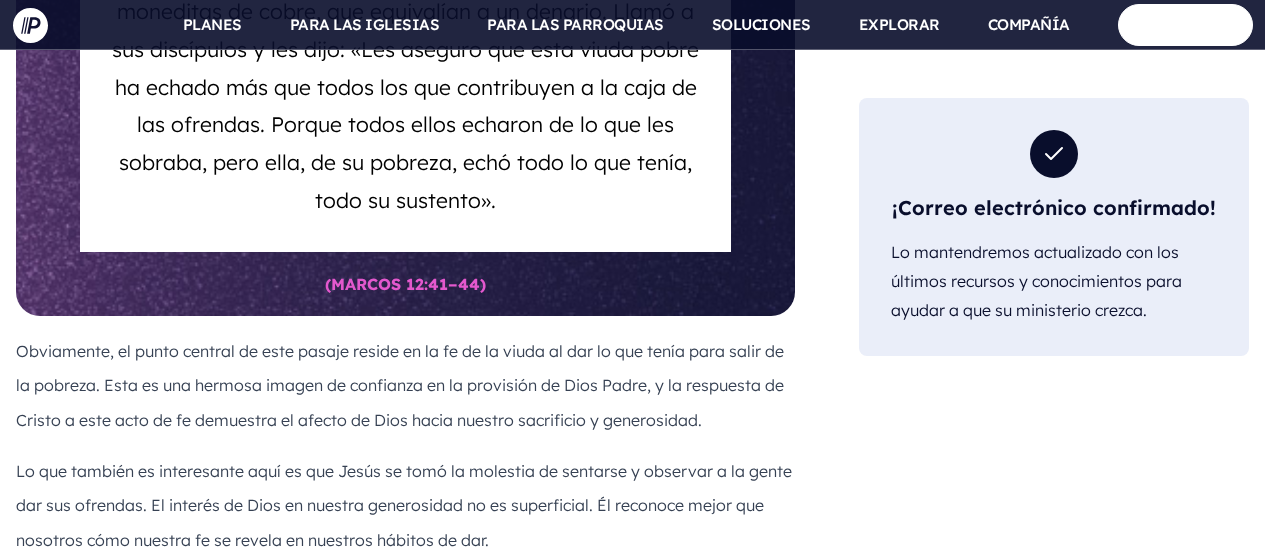 click on "Obviamente, el punto central de este pasaje reside en la fe de la viuda al dar lo que tenía para salir de la pobreza. Esta es una hermosa imagen de confianza en la provisión de Dios Padre, y la respuesta de Cristo a este acto de fe demuestra el afecto de Dios hacia nuestro sacrificio y generosidad." at bounding box center [400, 384] 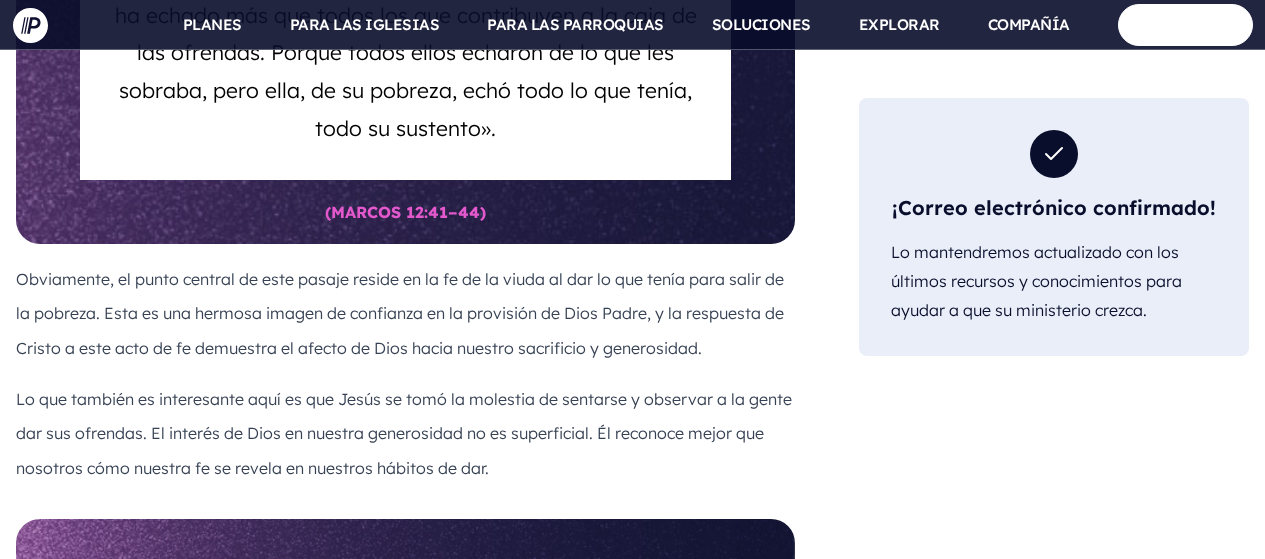 scroll, scrollTop: 15916, scrollLeft: 0, axis: vertical 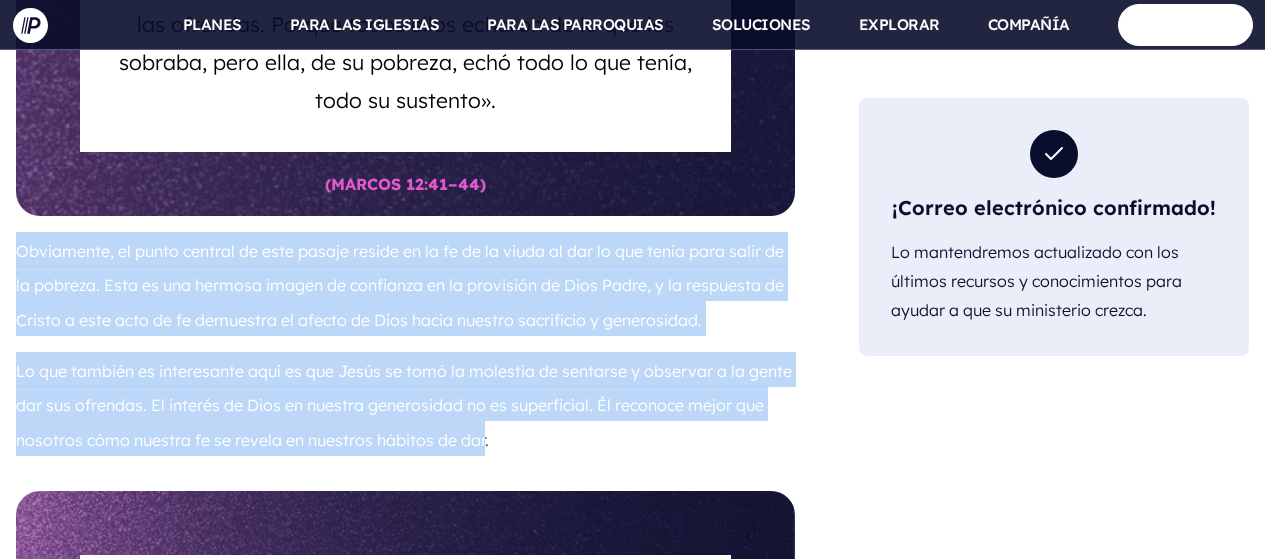 drag, startPoint x: 16, startPoint y: 156, endPoint x: 485, endPoint y: 333, distance: 501.28833 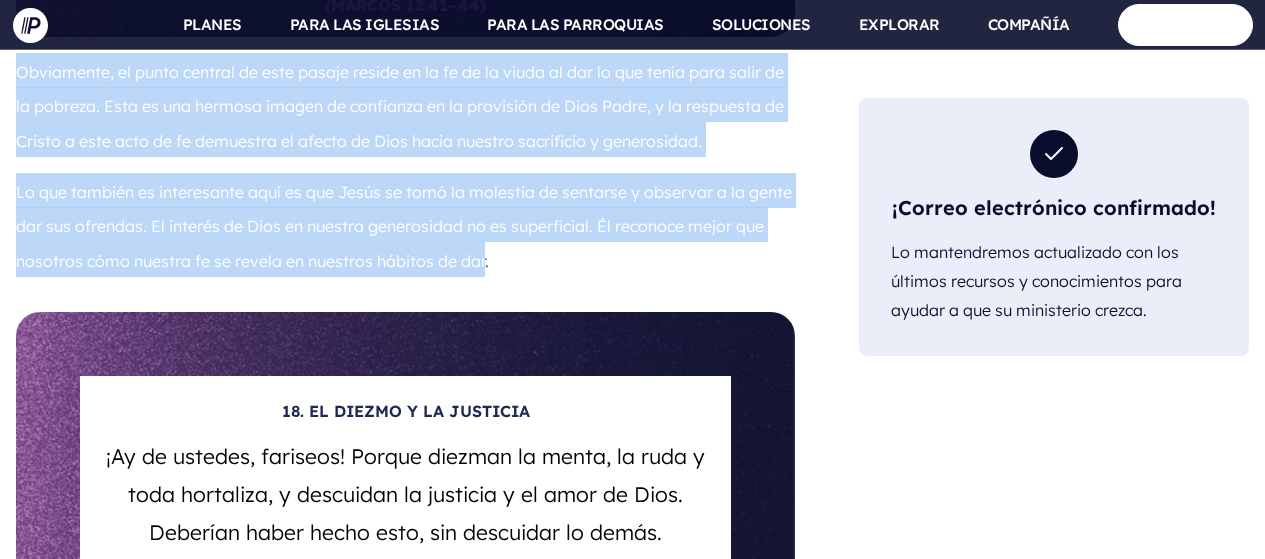 scroll, scrollTop: 16116, scrollLeft: 0, axis: vertical 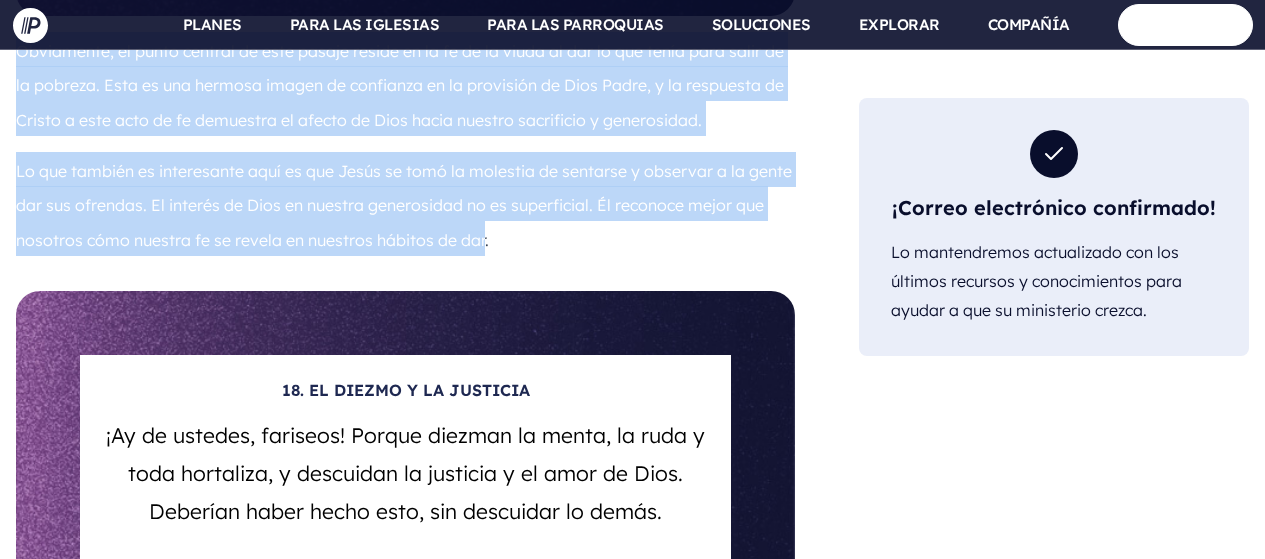 click on "Lo que también es interesante aquí es que Jesús se tomó la molestia de sentarse y observar a la gente dar sus ofrendas. El interés de Dios en nuestra generosidad no es superficial. Él reconoce mejor que nosotros cómo nuestra fe se revela en nuestros hábitos de dar." at bounding box center (405, 204) 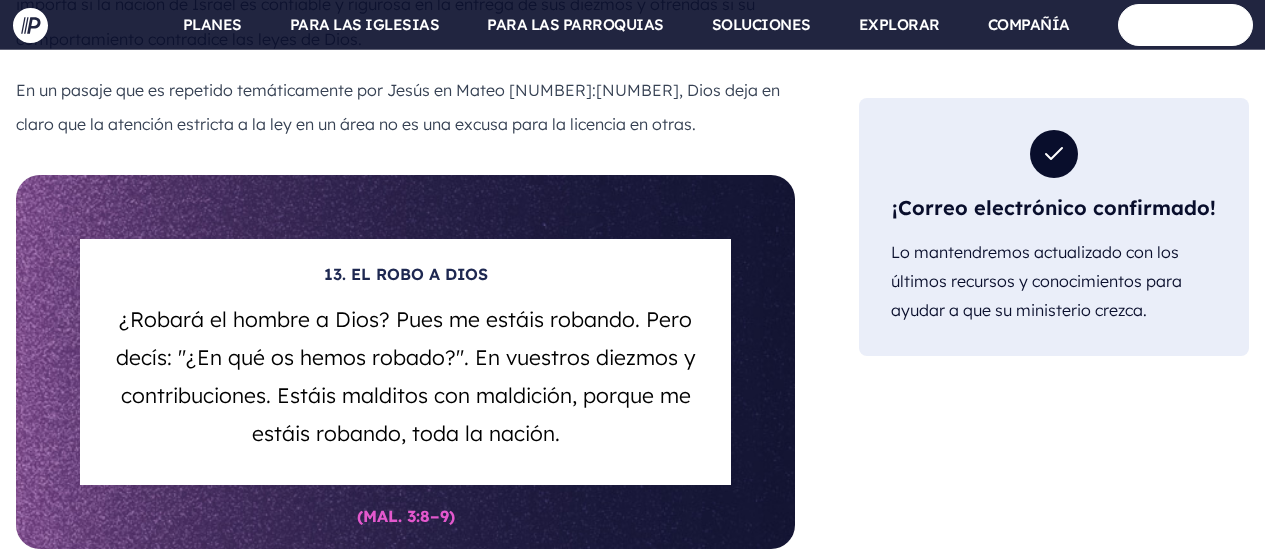 scroll, scrollTop: 12416, scrollLeft: 0, axis: vertical 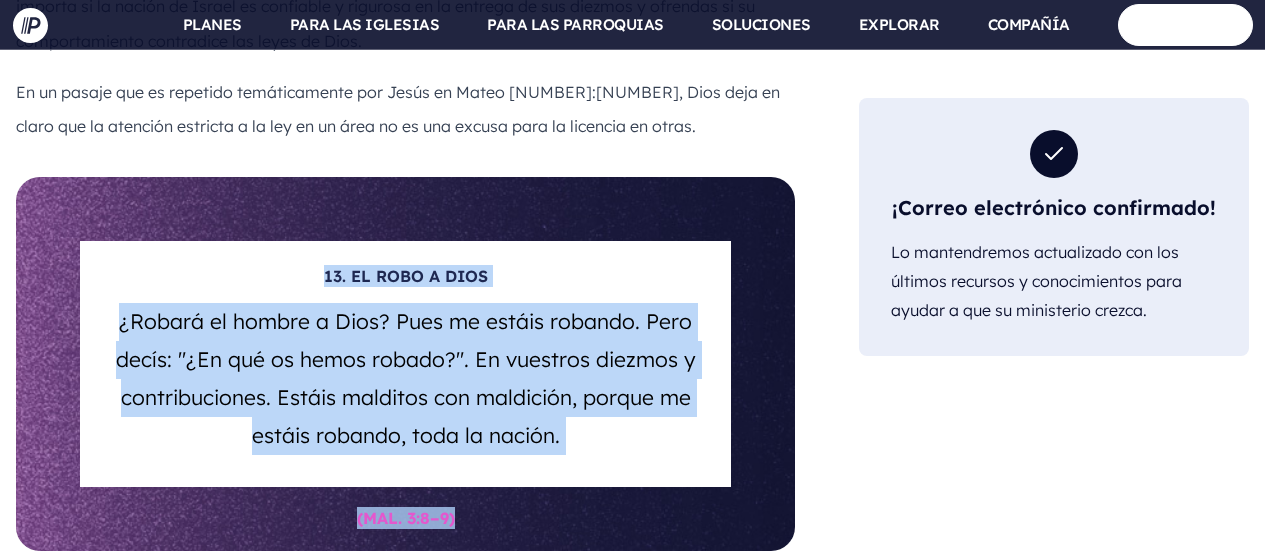 drag, startPoint x: 326, startPoint y: 179, endPoint x: 452, endPoint y: 408, distance: 261.3752 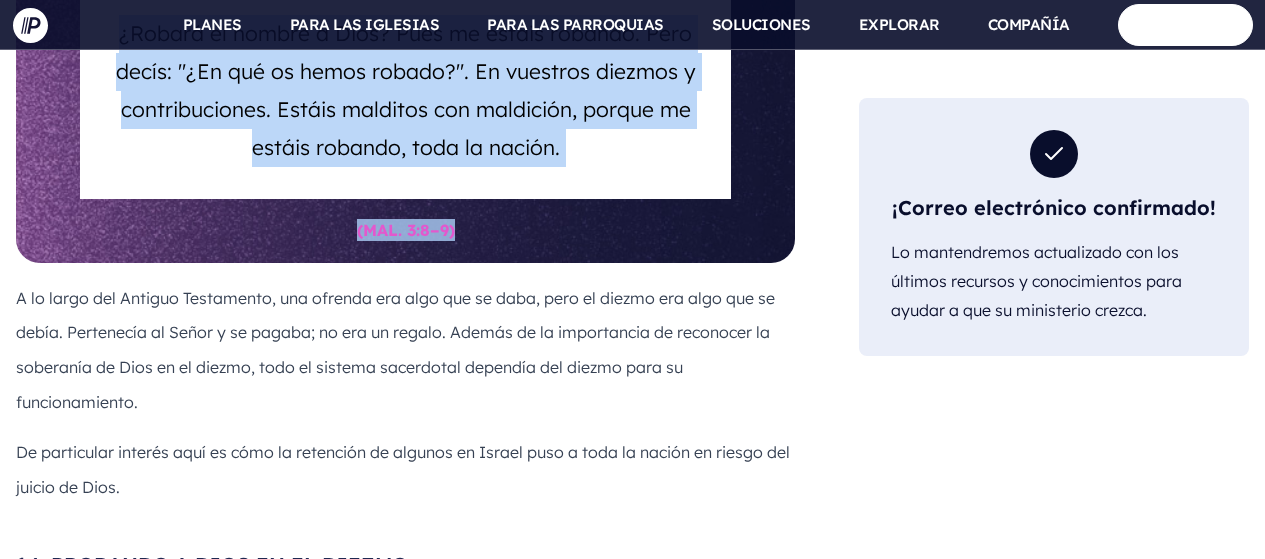 scroll, scrollTop: 12716, scrollLeft: 0, axis: vertical 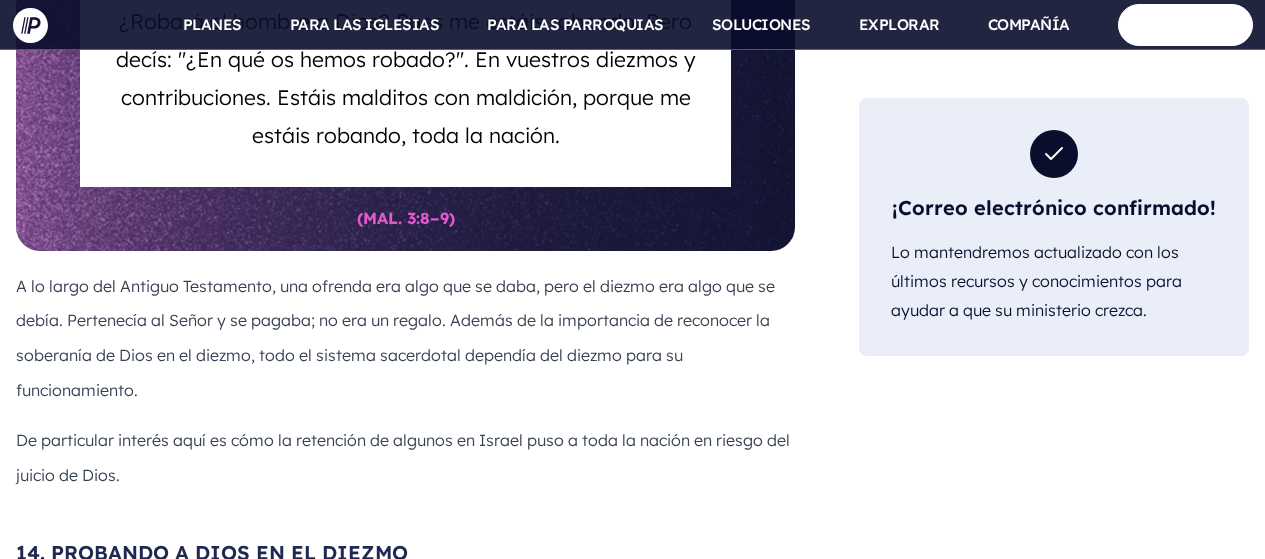 click on "A lo largo del Antiguo Testamento, una ofrenda era algo que se daba, pero el diezmo era algo que se debía. Pertenecía al Señor y se pagaba; no era un regalo. Además de la importancia de reconocer la soberanía de Dios en el diezmo, todo el sistema sacerdotal dependía del diezmo para su funcionamiento." at bounding box center (395, 337) 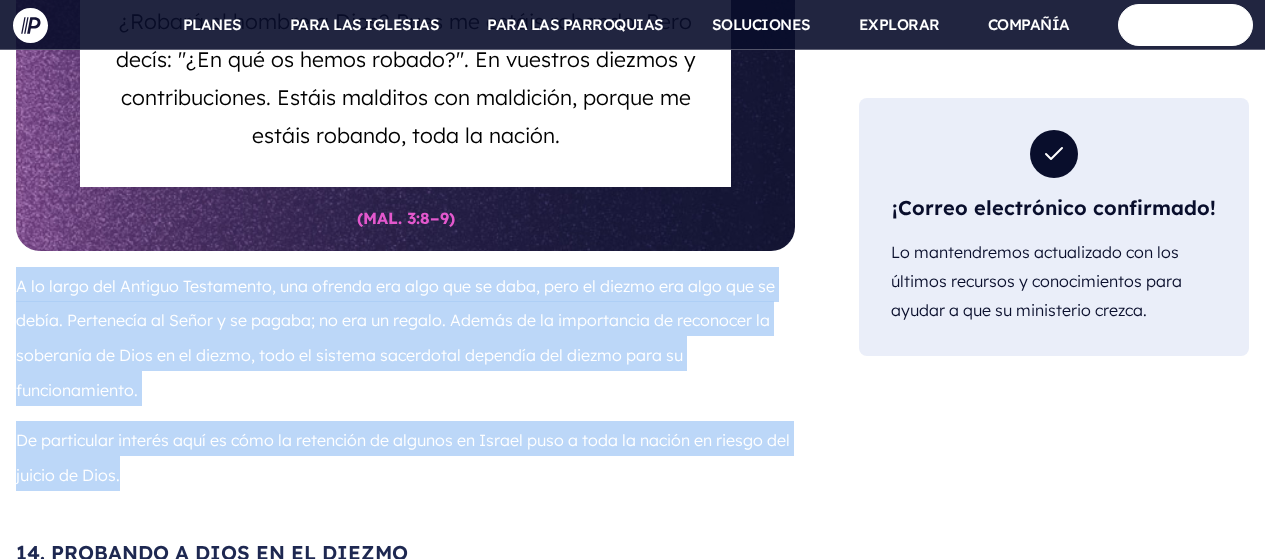 drag, startPoint x: 16, startPoint y: 193, endPoint x: 132, endPoint y: 392, distance: 230.34105 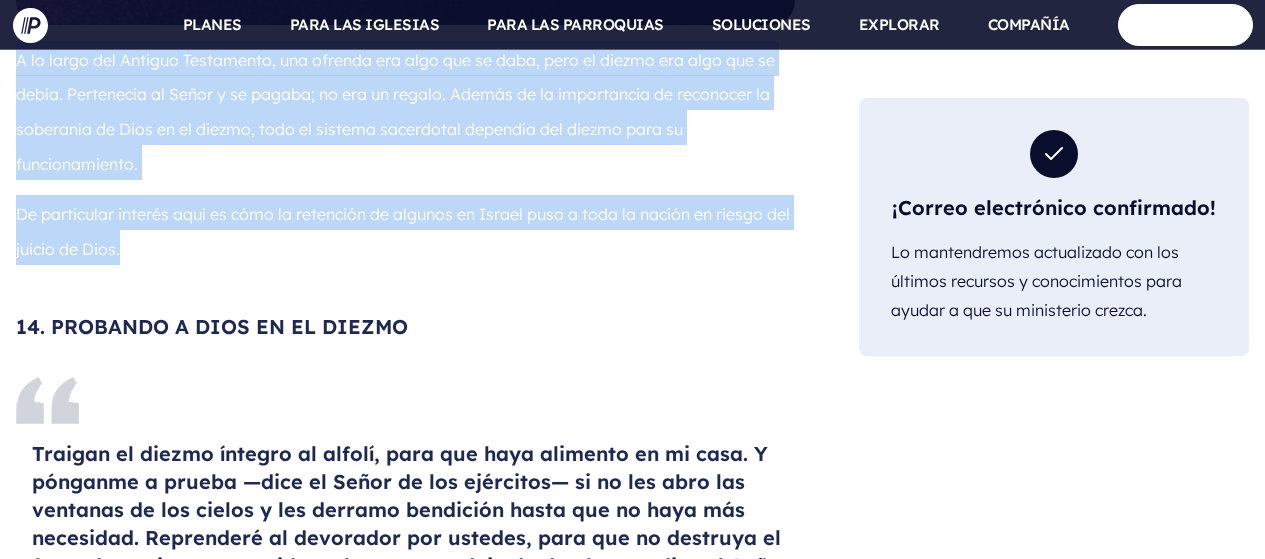 scroll, scrollTop: 12916, scrollLeft: 0, axis: vertical 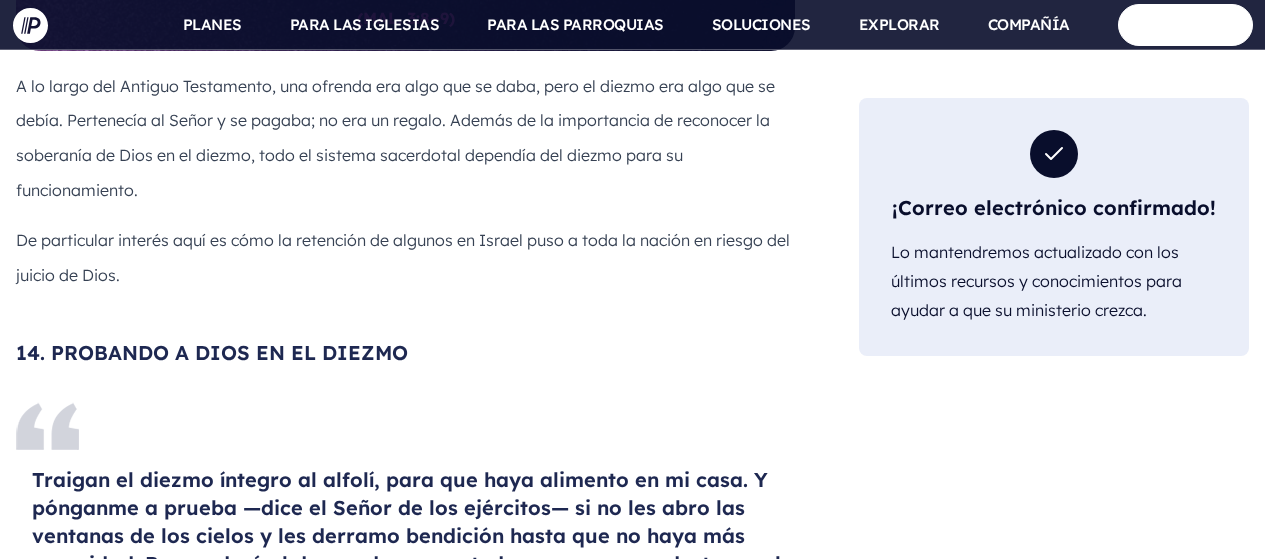 click on "Traigan el diezmo íntegro al alfolí, para que haya alimento en mi casa. Y pónganme a prueba —dice el Señor de los ejércitos— si no les abro las ventanas de los cielos y les derramo bendición hasta que no haya más necesidad. Reprenderé al devorador por ustedes, para que no destruya el fruto de su tierra, y su vid en el campo no deje de dar fruto —dice el Señor de los ejércitos—. Entonces todas las naciones los llamarán bienaventurados, porque serán una tierra de delicias —dice el Señor de los ejércitos—." at bounding box center (412, 577) 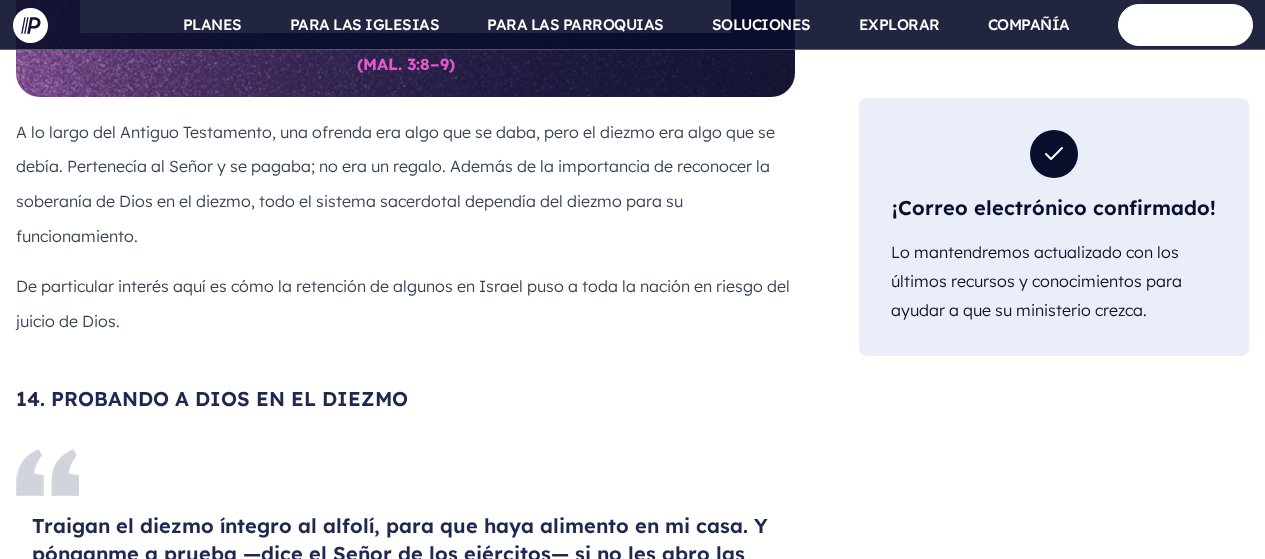 scroll, scrollTop: 12916, scrollLeft: 0, axis: vertical 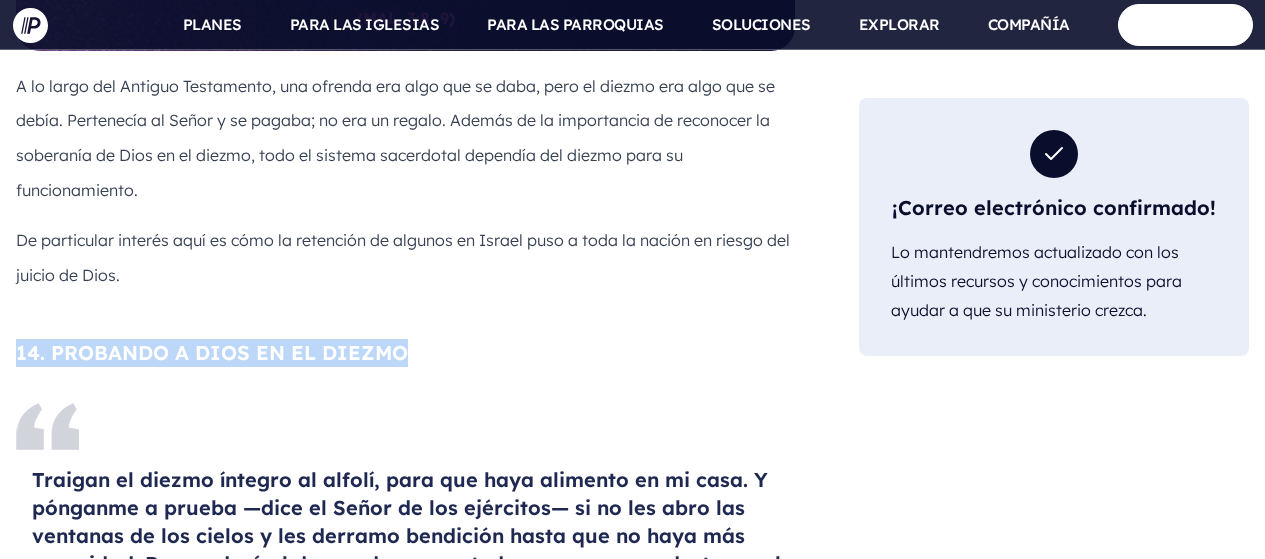 drag, startPoint x: 17, startPoint y: 257, endPoint x: 400, endPoint y: 210, distance: 385.87305 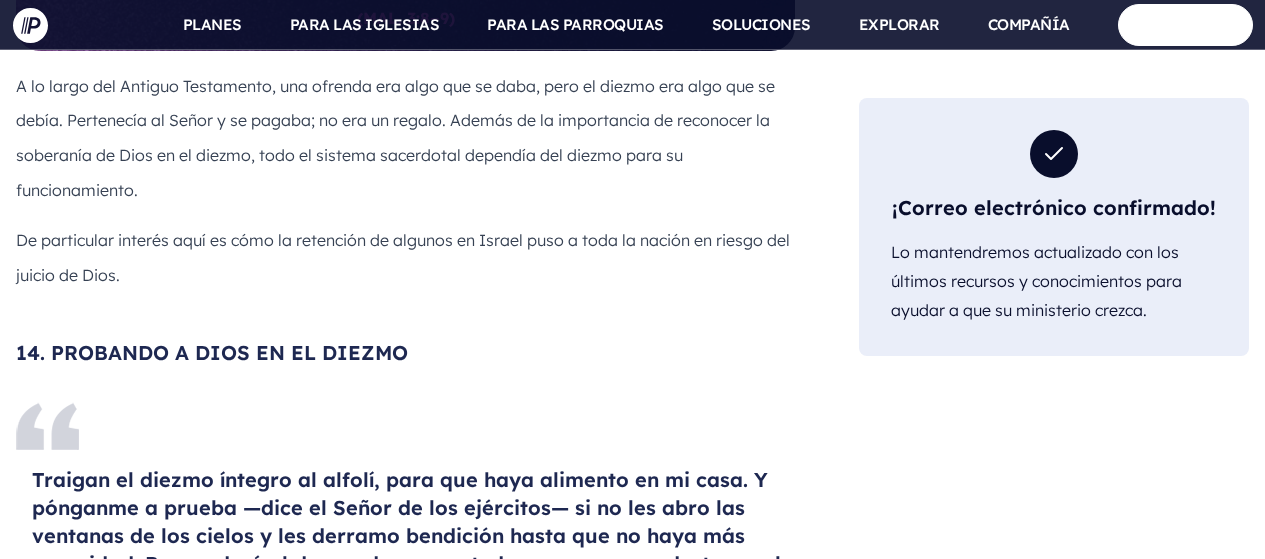 click on "Traigan el diezmo íntegro al alfolí, para que haya alimento en mi casa. Y pónganme a prueba —dice el Señor de los ejércitos— si no les abro las ventanas de los cielos y les derramo bendición hasta que no haya más necesidad. Reprenderé al devorador por ustedes, para que no destruya el fruto de su tierra, y su vid en el campo no deje de dar fruto —dice el Señor de los ejércitos—. Entonces todas las naciones los llamarán bienaventurados, porque serán una tierra de delicias —dice el Señor de los ejércitos—." at bounding box center (412, 577) 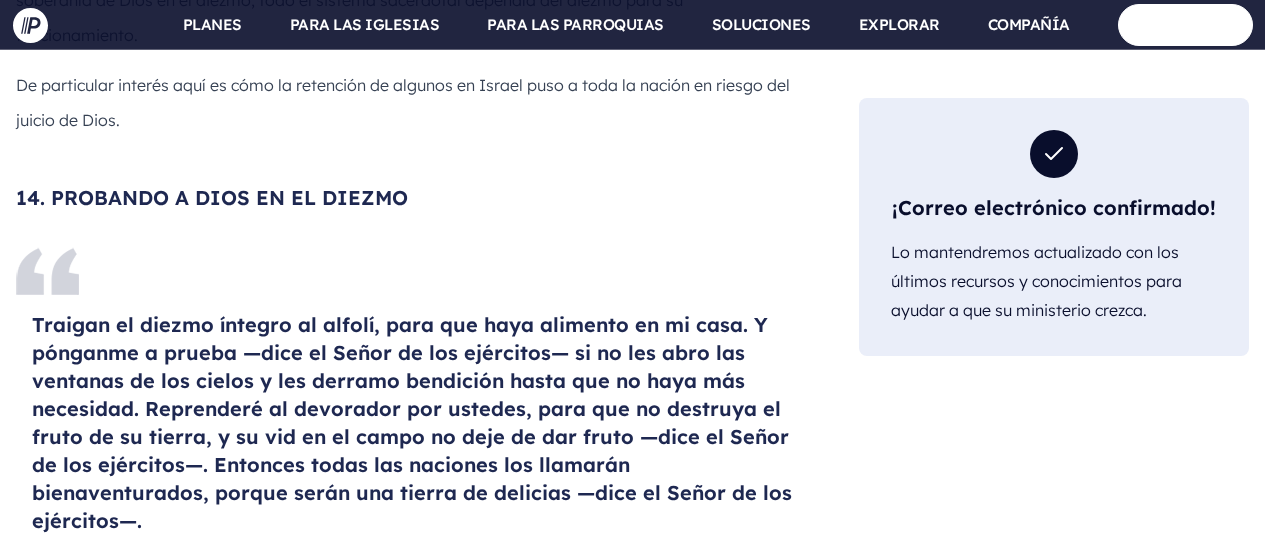 scroll, scrollTop: 13116, scrollLeft: 0, axis: vertical 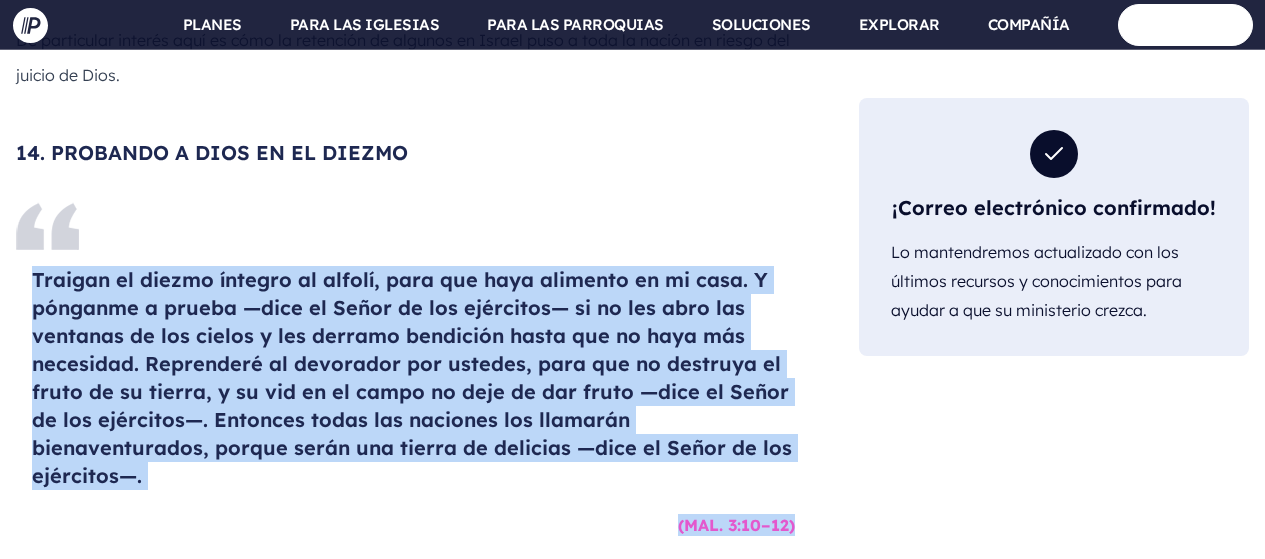 drag, startPoint x: 32, startPoint y: 184, endPoint x: 586, endPoint y: 391, distance: 591.40936 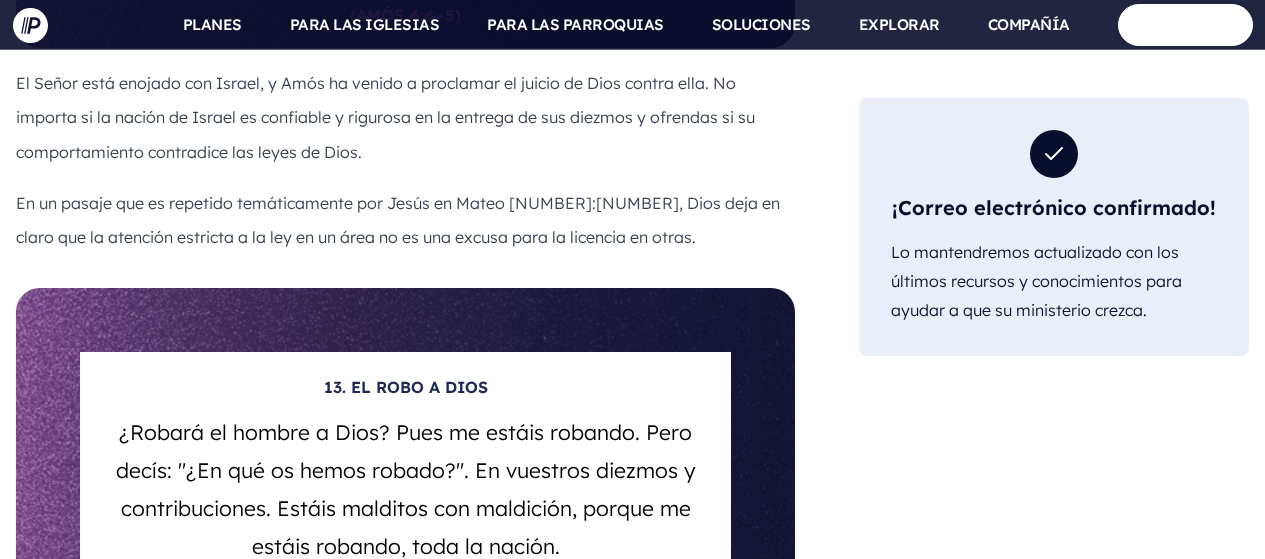scroll, scrollTop: 11805, scrollLeft: 0, axis: vertical 